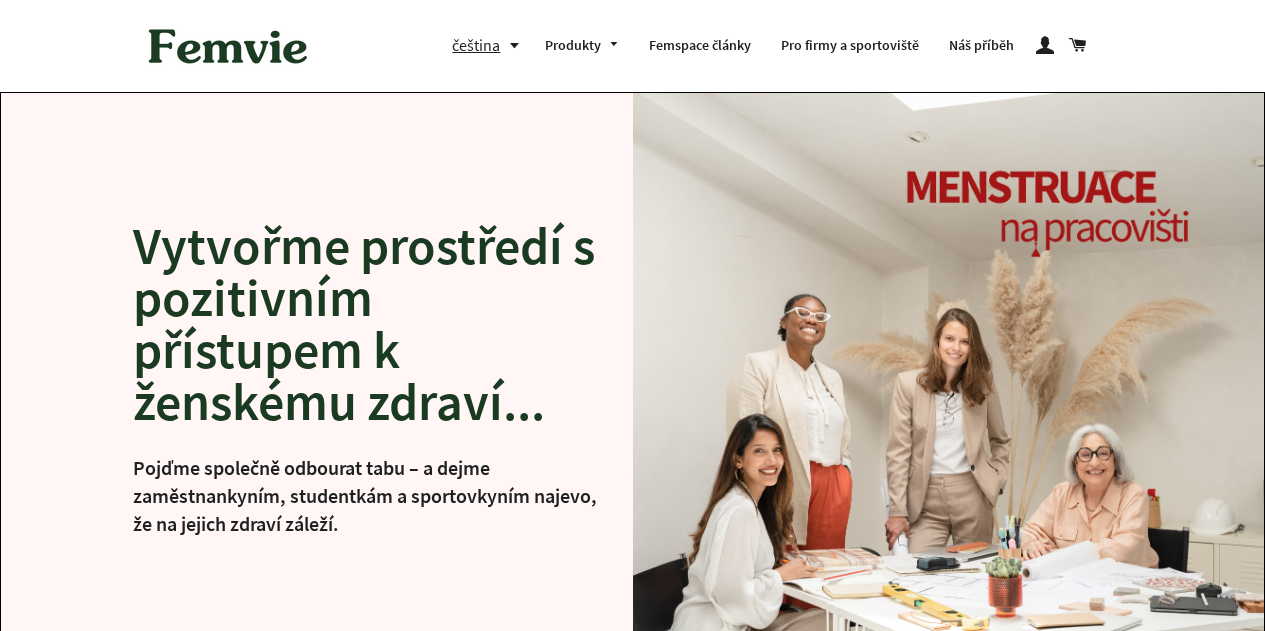 scroll, scrollTop: 0, scrollLeft: 0, axis: both 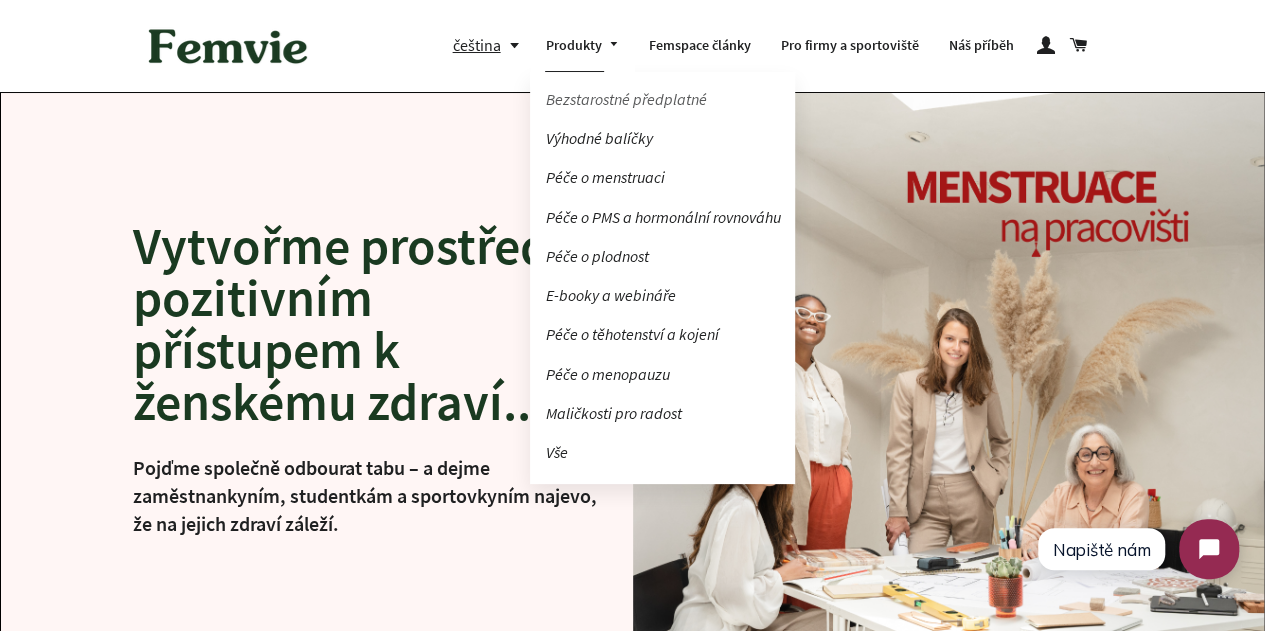 click on "Bezstarostné předplatné" at bounding box center (662, 99) 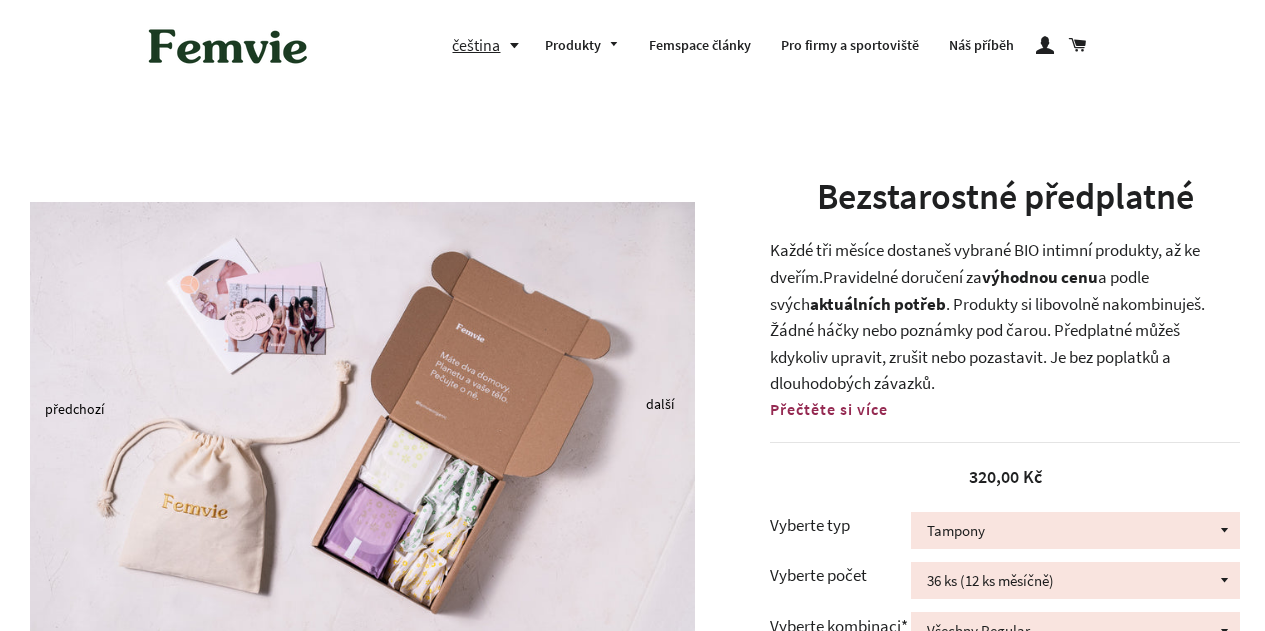 scroll, scrollTop: 0, scrollLeft: 0, axis: both 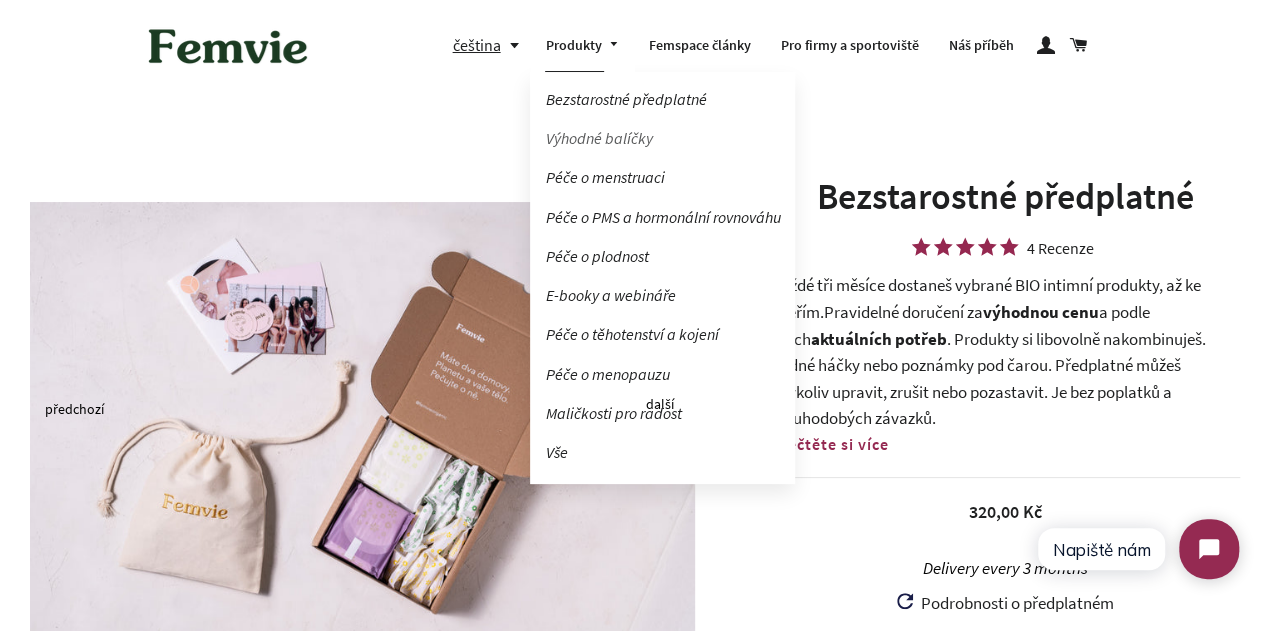 click on "Výhodné balíčky" at bounding box center [662, 138] 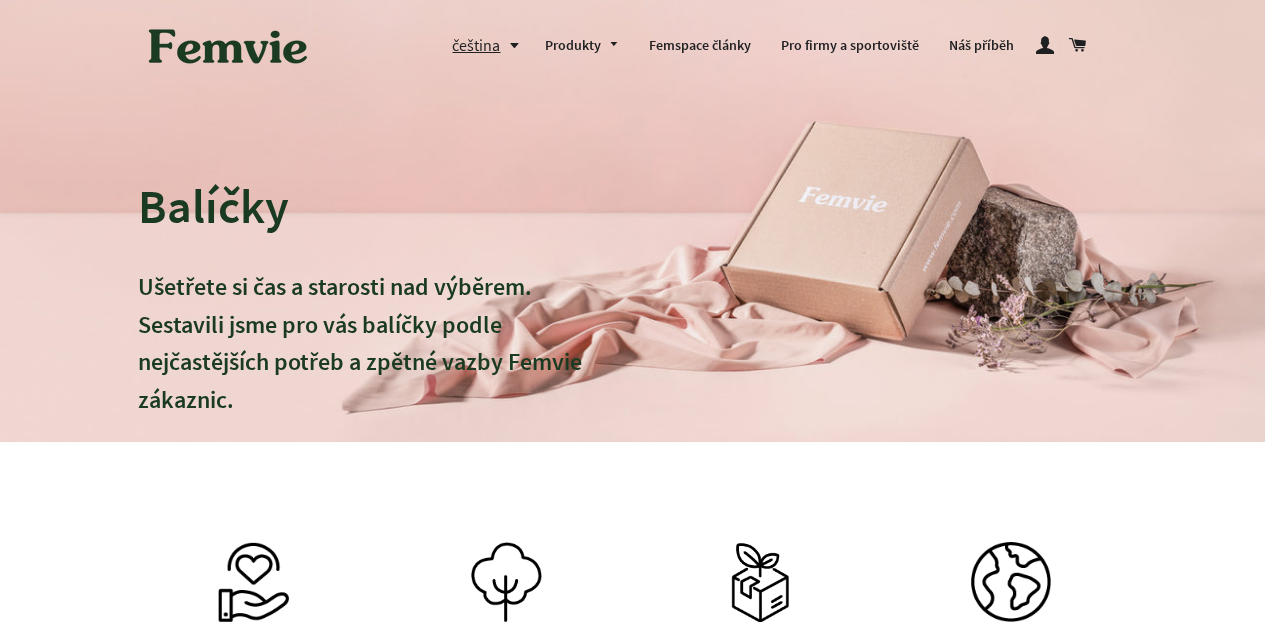 scroll, scrollTop: 0, scrollLeft: 0, axis: both 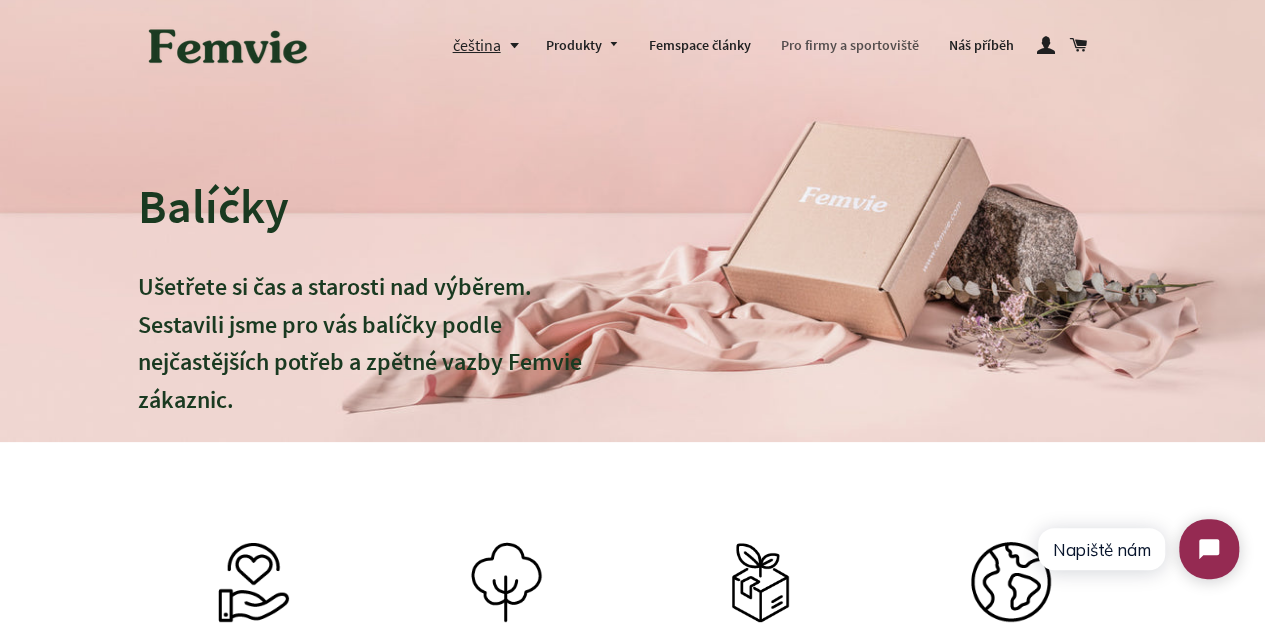 click on "Pro firmy a sportoviště" at bounding box center [850, 46] 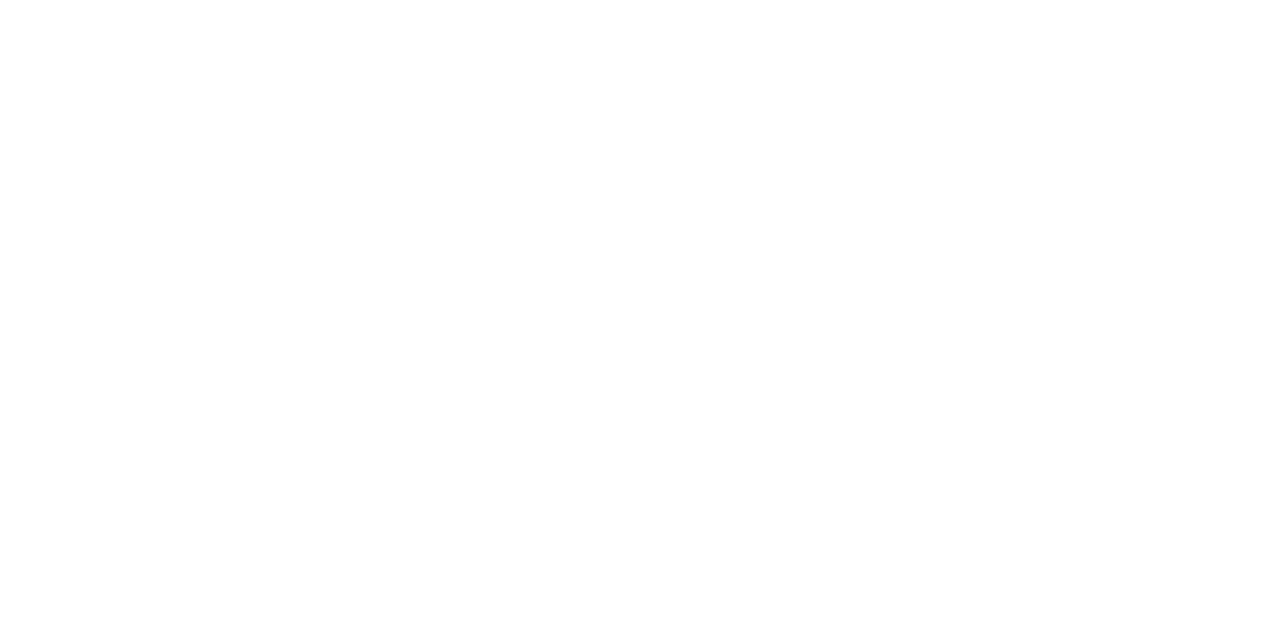 scroll, scrollTop: 0, scrollLeft: 0, axis: both 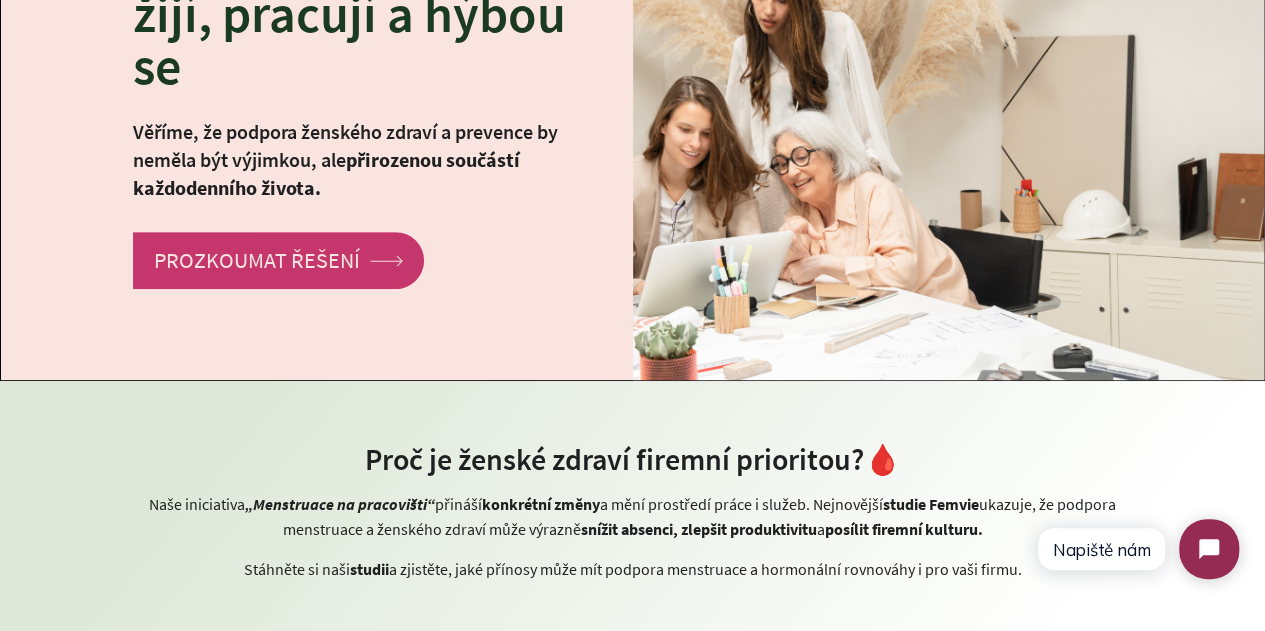 click on "PROZKOUMAT ŘEŠENÍ
arrow
Created with Sketch." at bounding box center (278, 260) 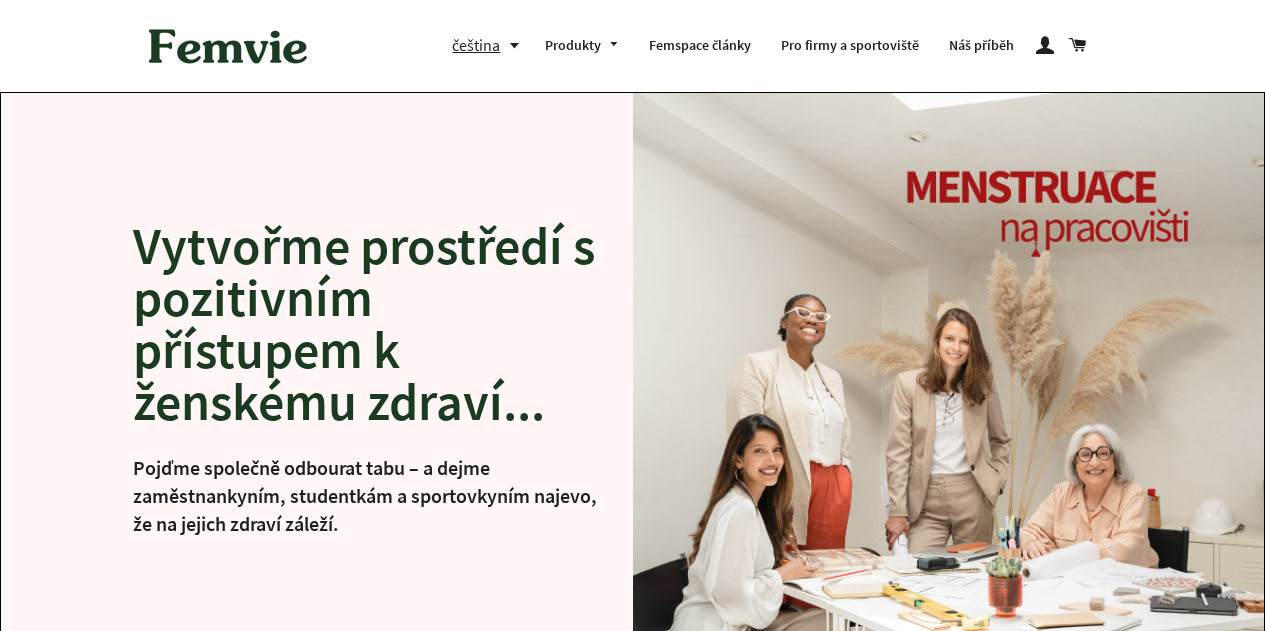 scroll, scrollTop: 0, scrollLeft: 0, axis: both 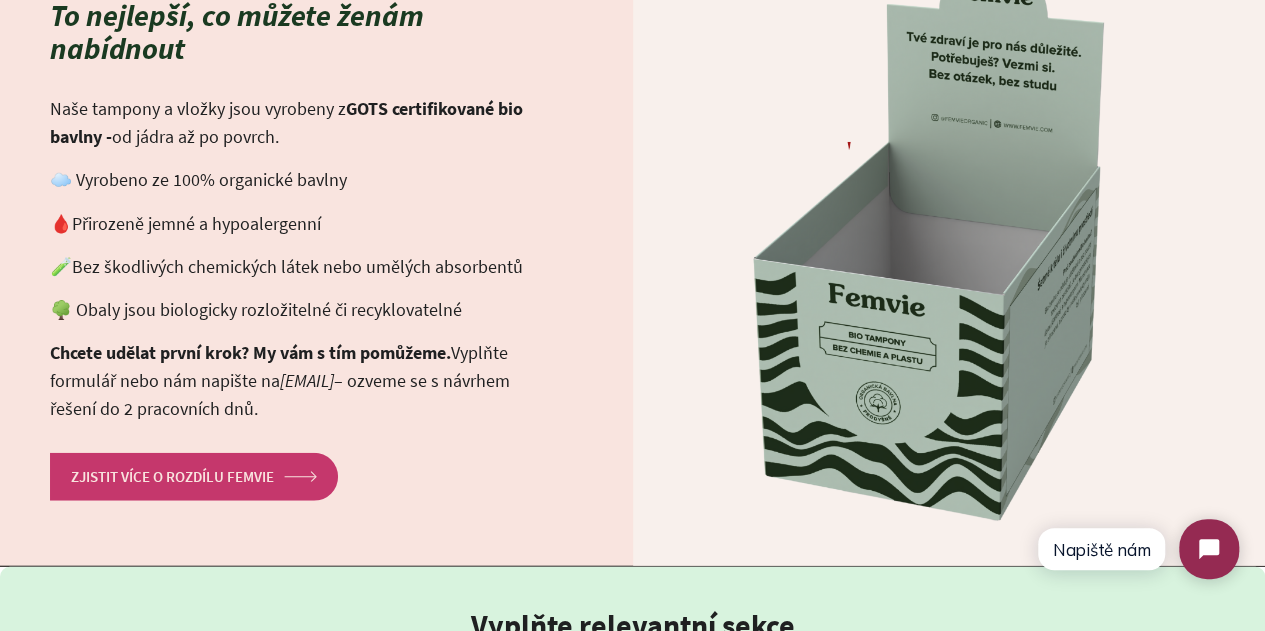 click on "ZJISTIT VÍCE O ROZDÍLU FEMVIE
arrow
Created with Sketch." at bounding box center [194, 476] 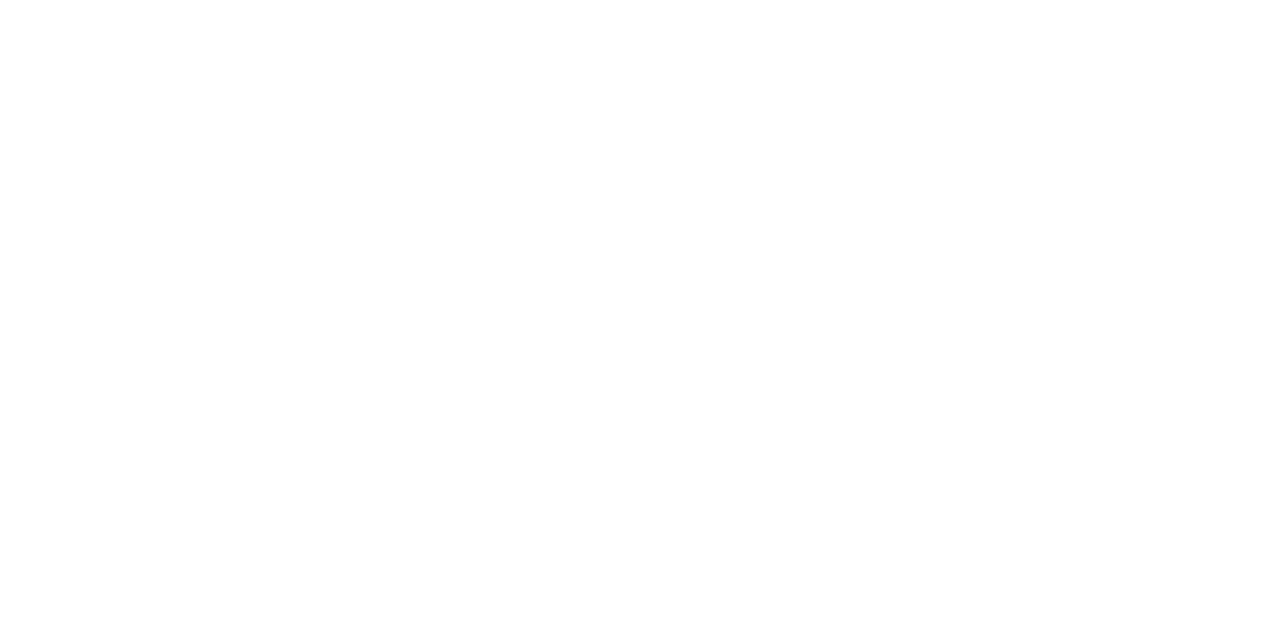 scroll, scrollTop: 0, scrollLeft: 0, axis: both 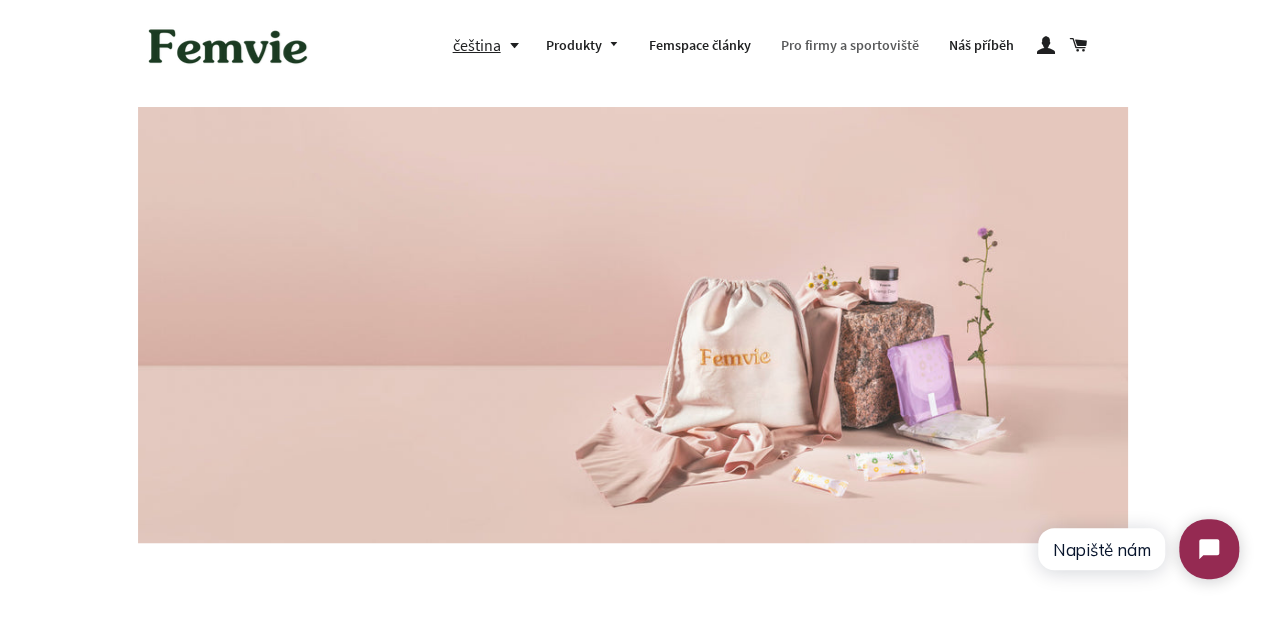click on "Pro firmy a sportoviště" at bounding box center (850, 46) 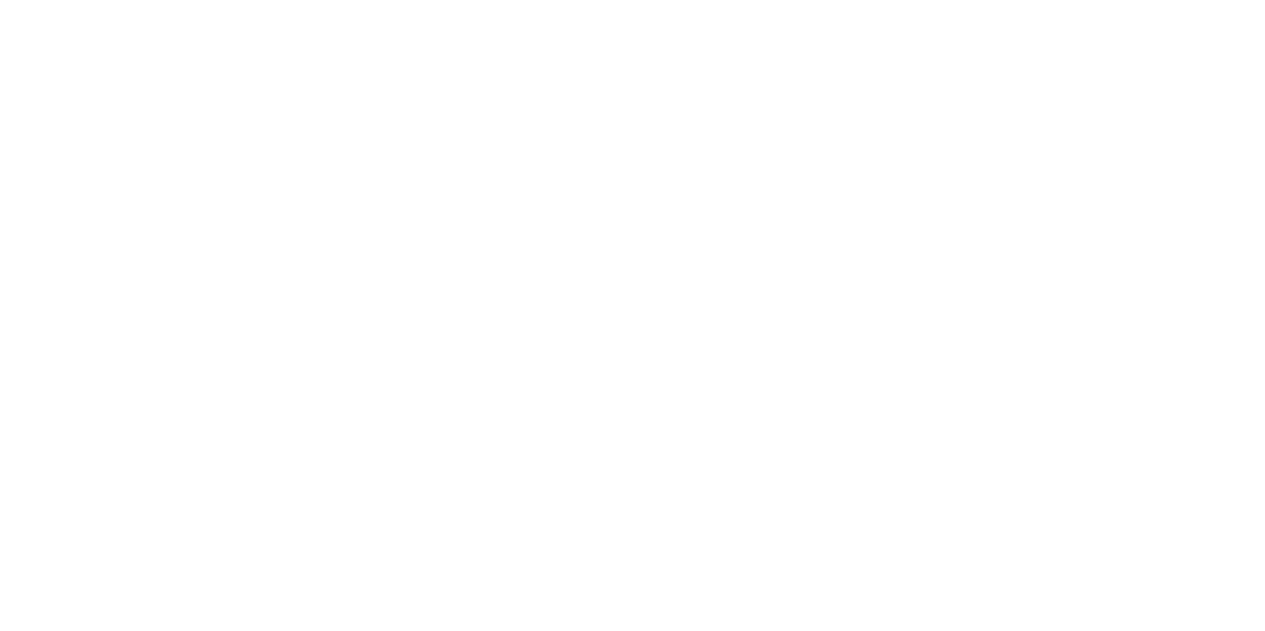 scroll, scrollTop: 0, scrollLeft: 0, axis: both 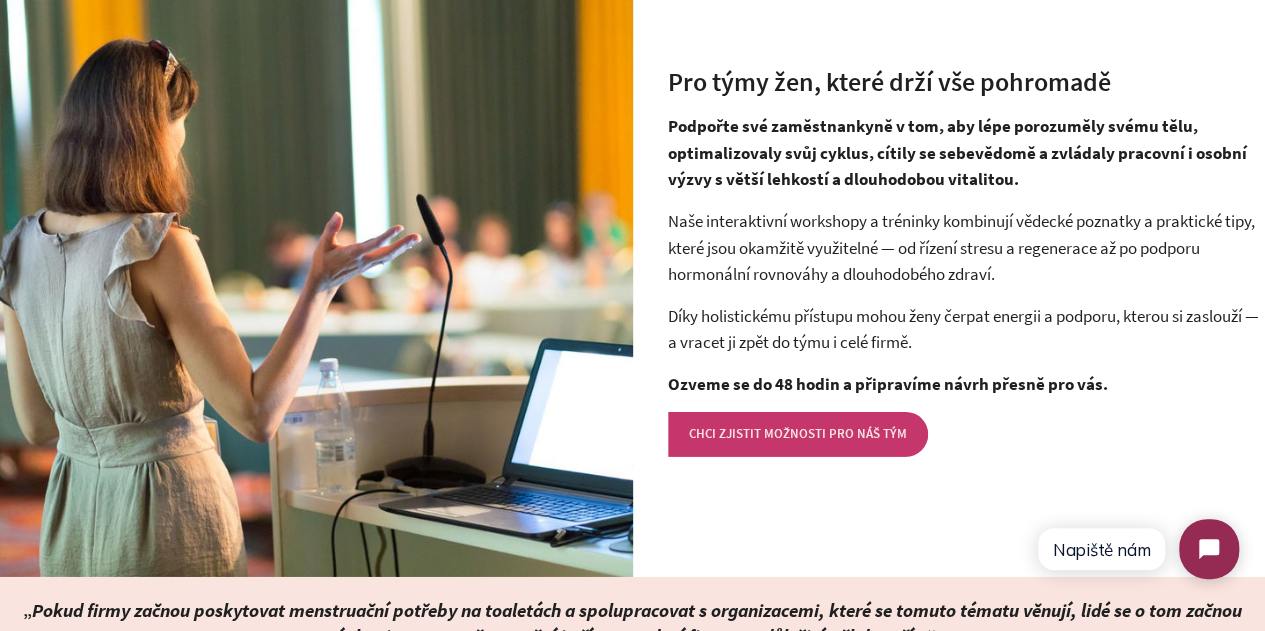 click on "CHCI ZJISTIT MOŽNOSTI PRO NÁŠ TÝM" at bounding box center [798, 434] 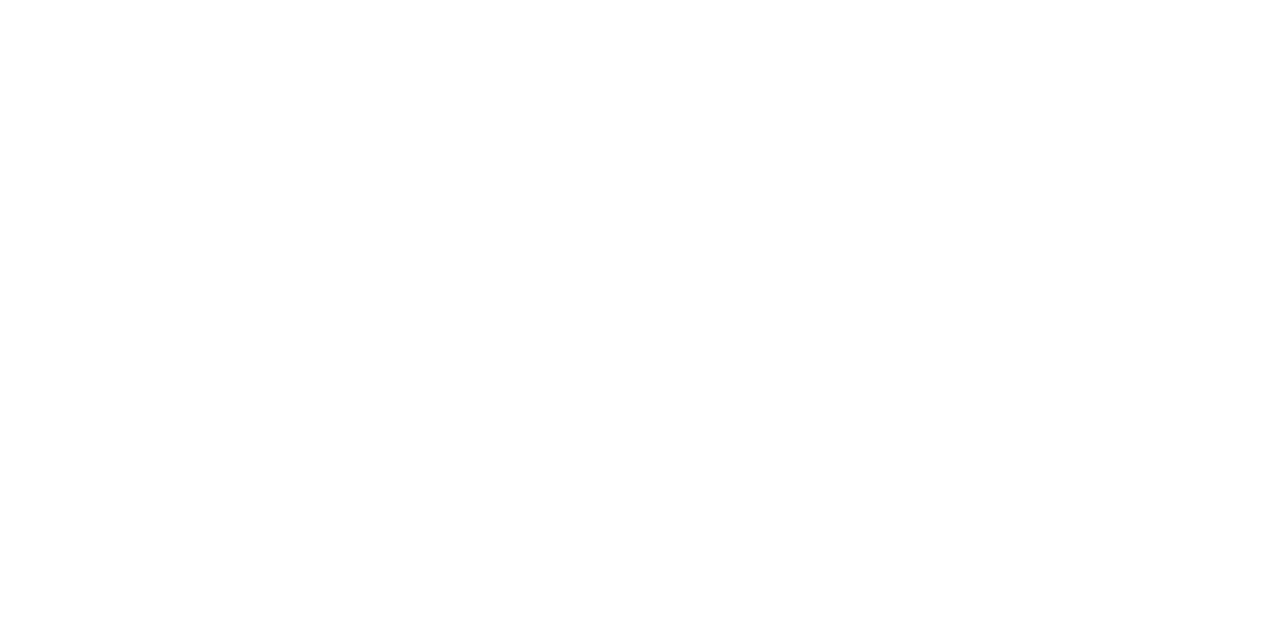 scroll, scrollTop: 0, scrollLeft: 0, axis: both 